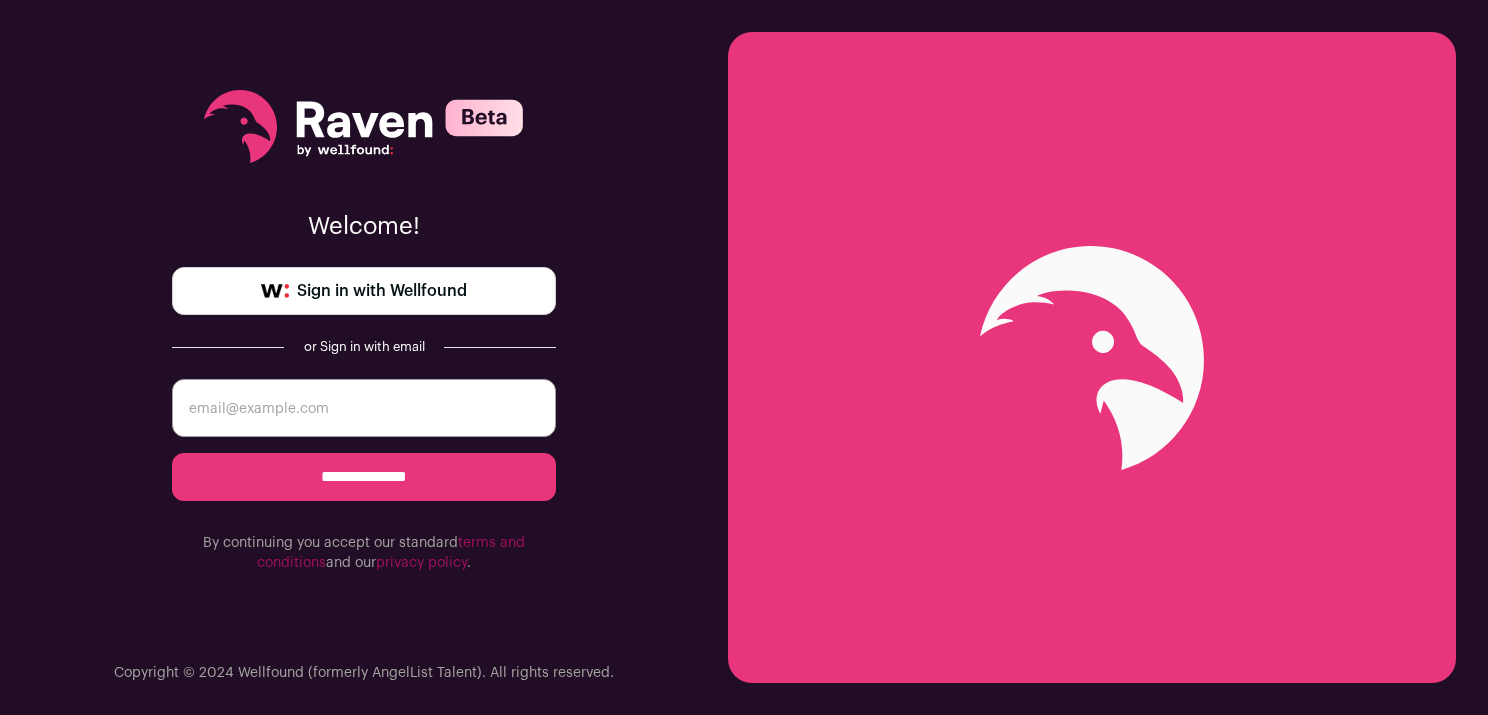 scroll, scrollTop: 0, scrollLeft: 0, axis: both 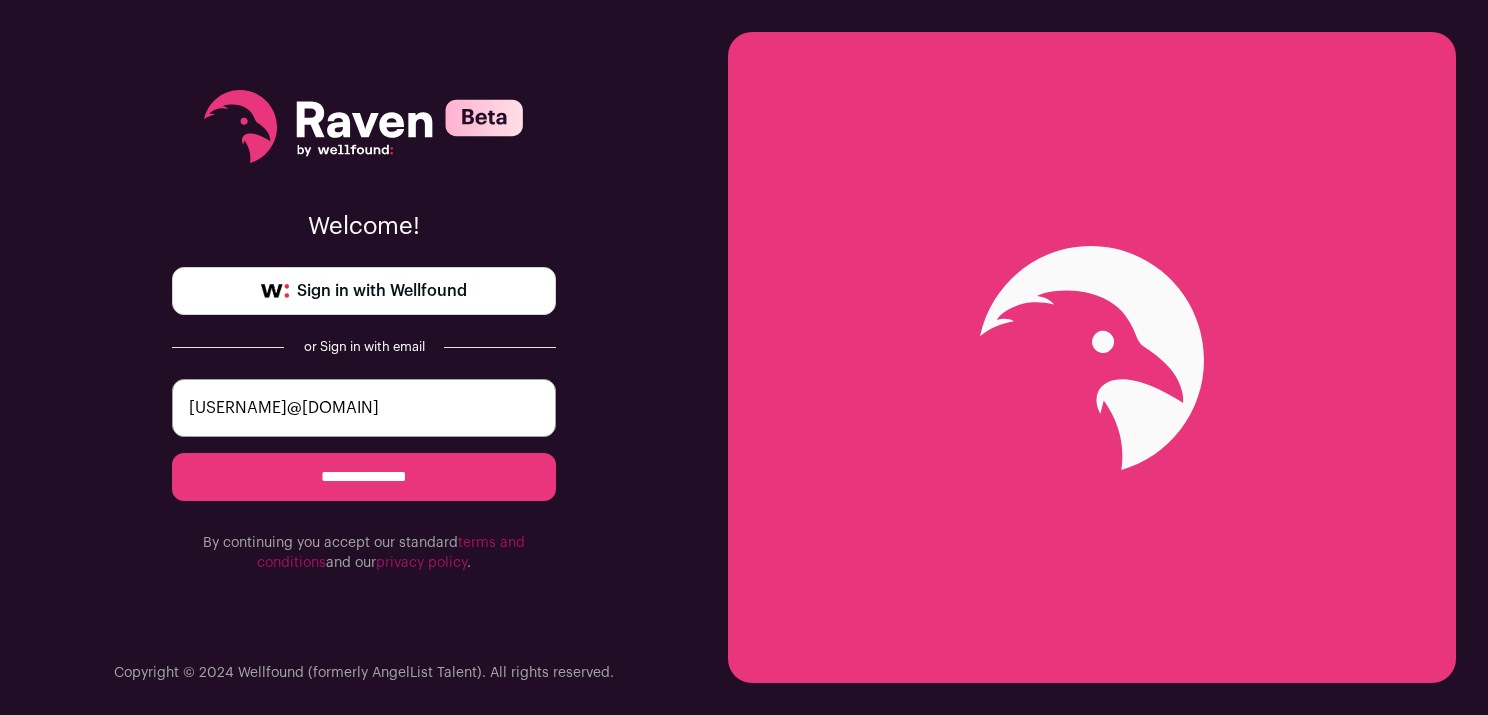 click on "**********" at bounding box center (364, 477) 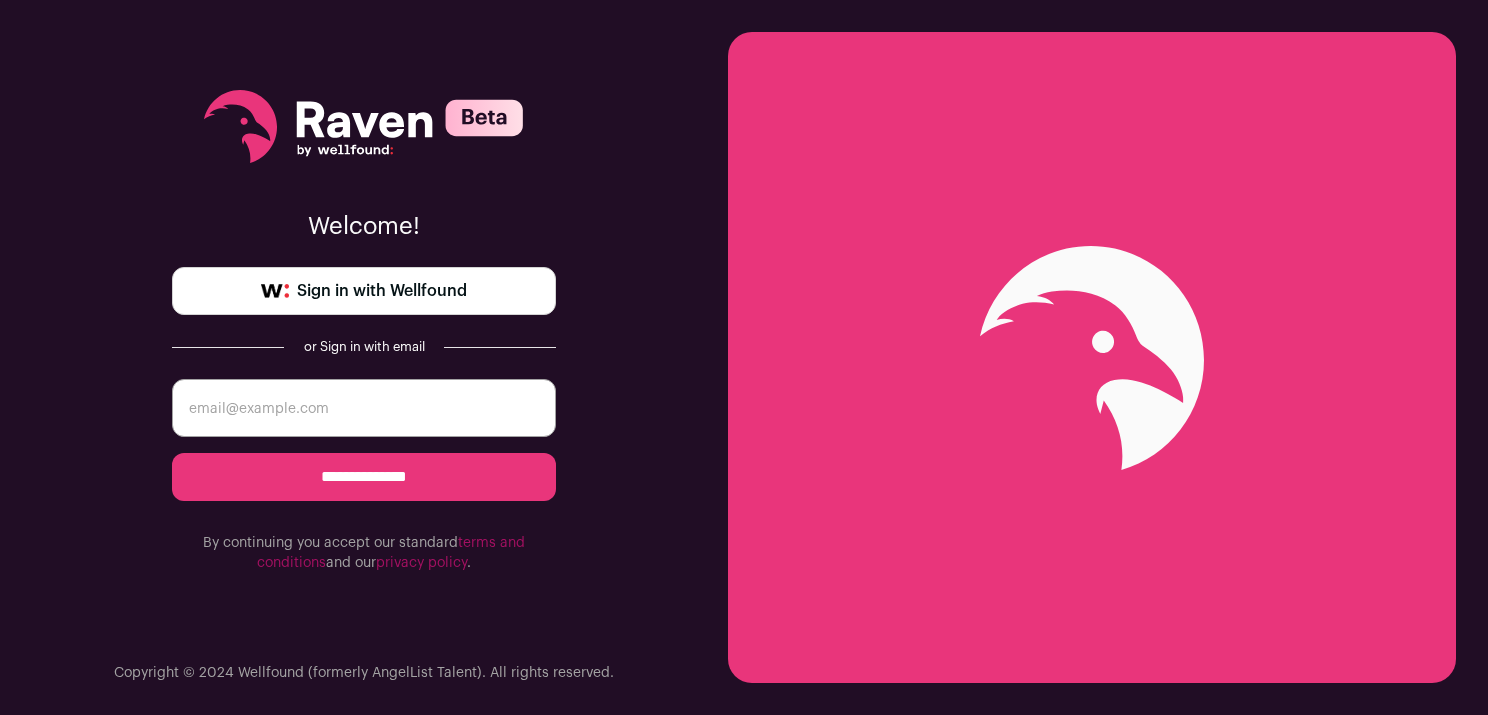 scroll, scrollTop: 0, scrollLeft: 0, axis: both 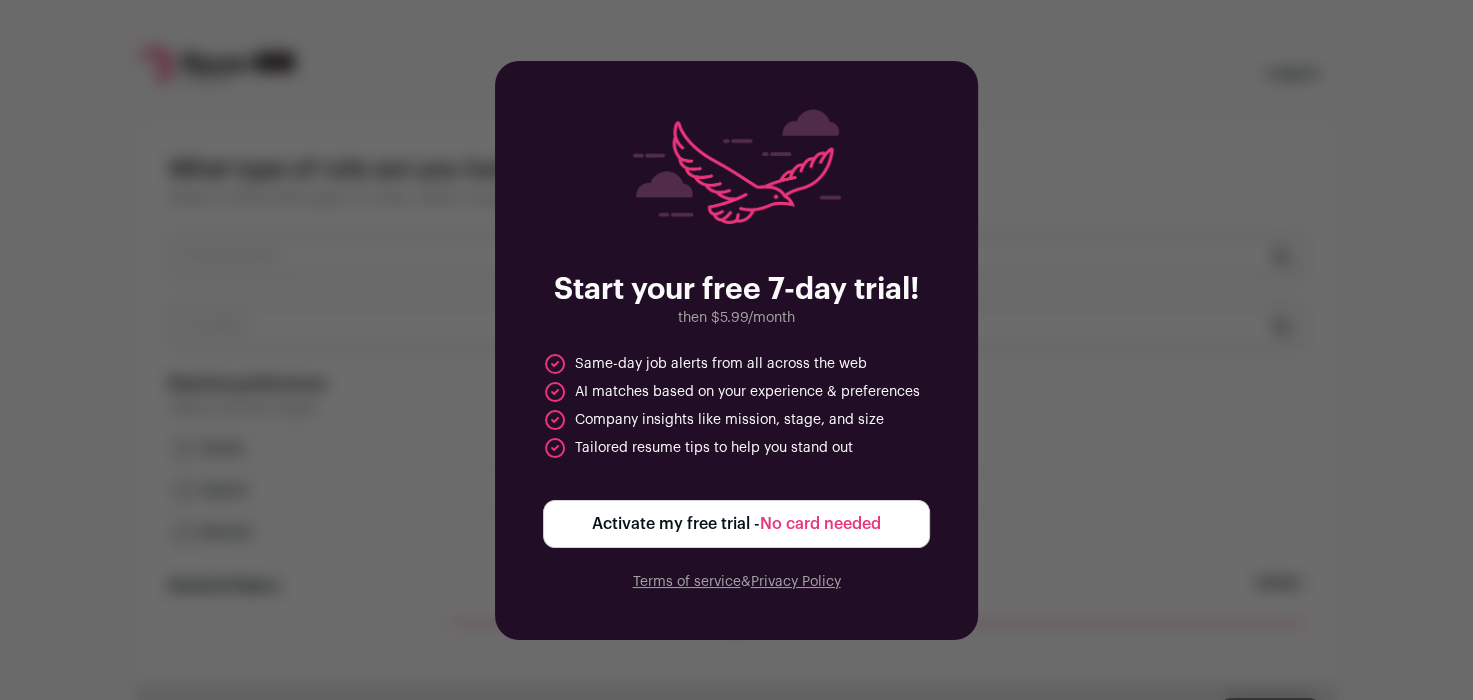 click on "No card needed" at bounding box center [820, 524] 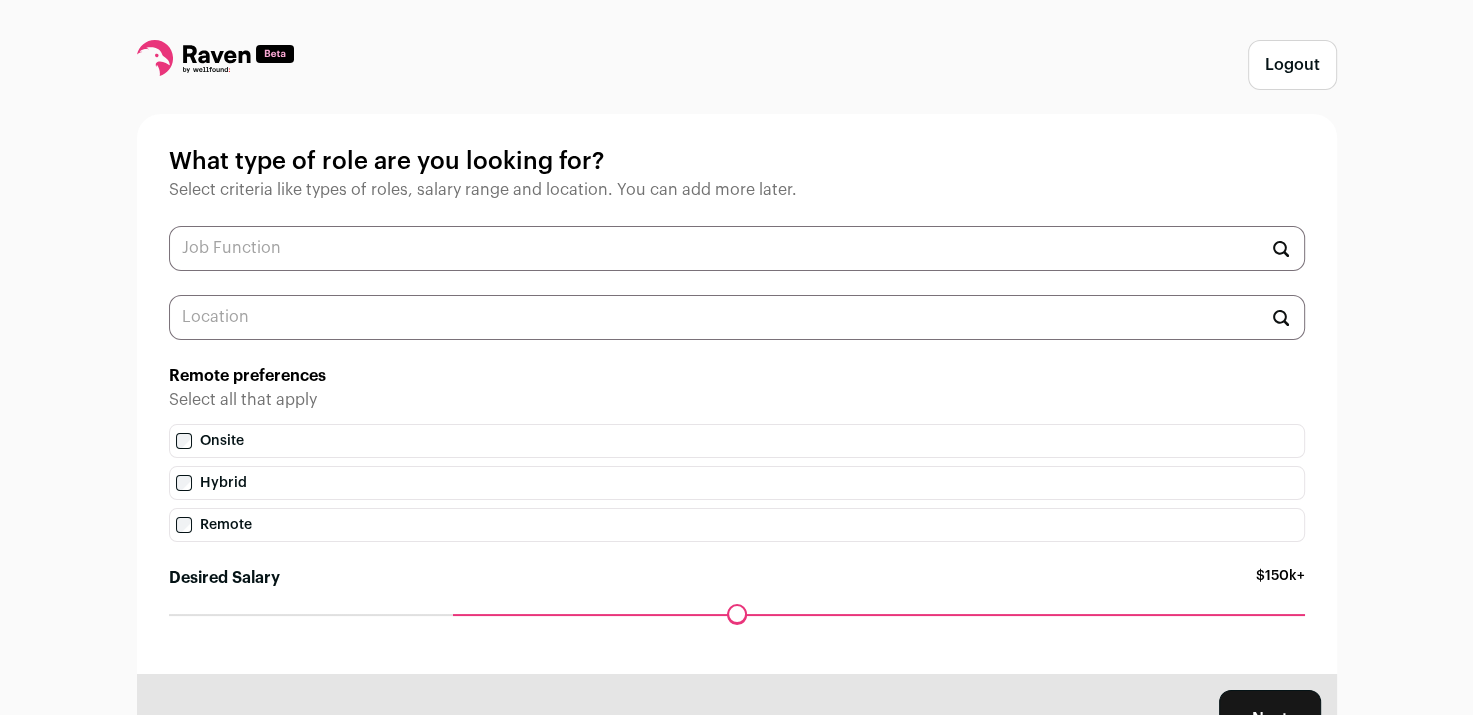scroll, scrollTop: 0, scrollLeft: 0, axis: both 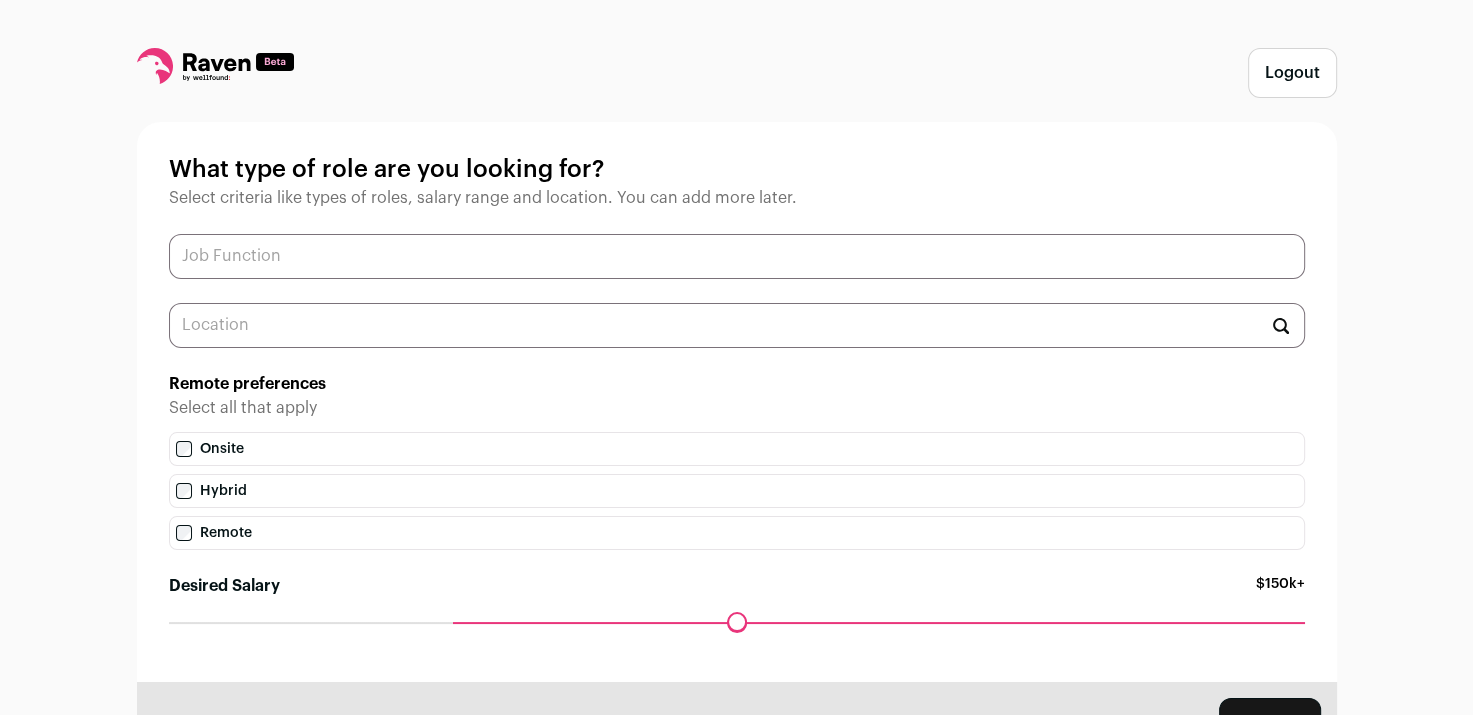 click at bounding box center [737, 256] 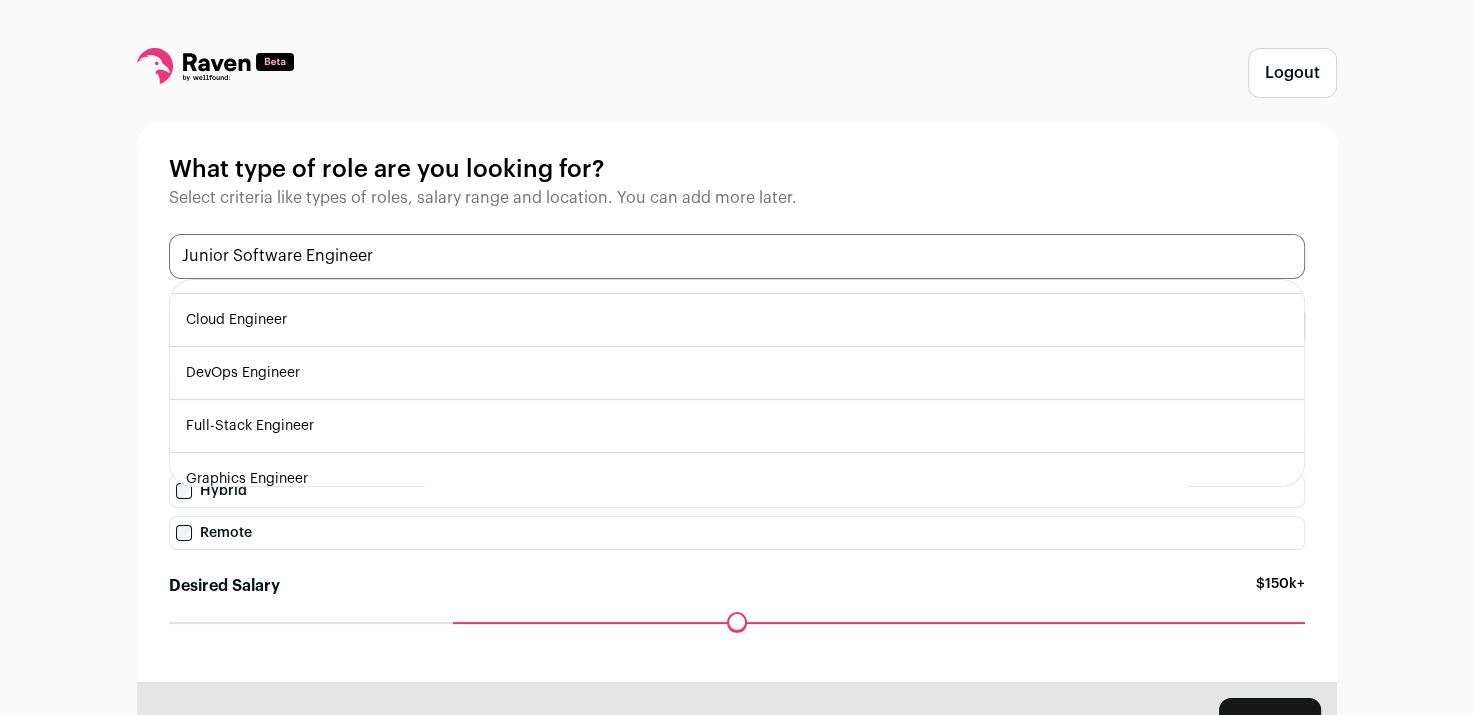 scroll, scrollTop: 585, scrollLeft: 0, axis: vertical 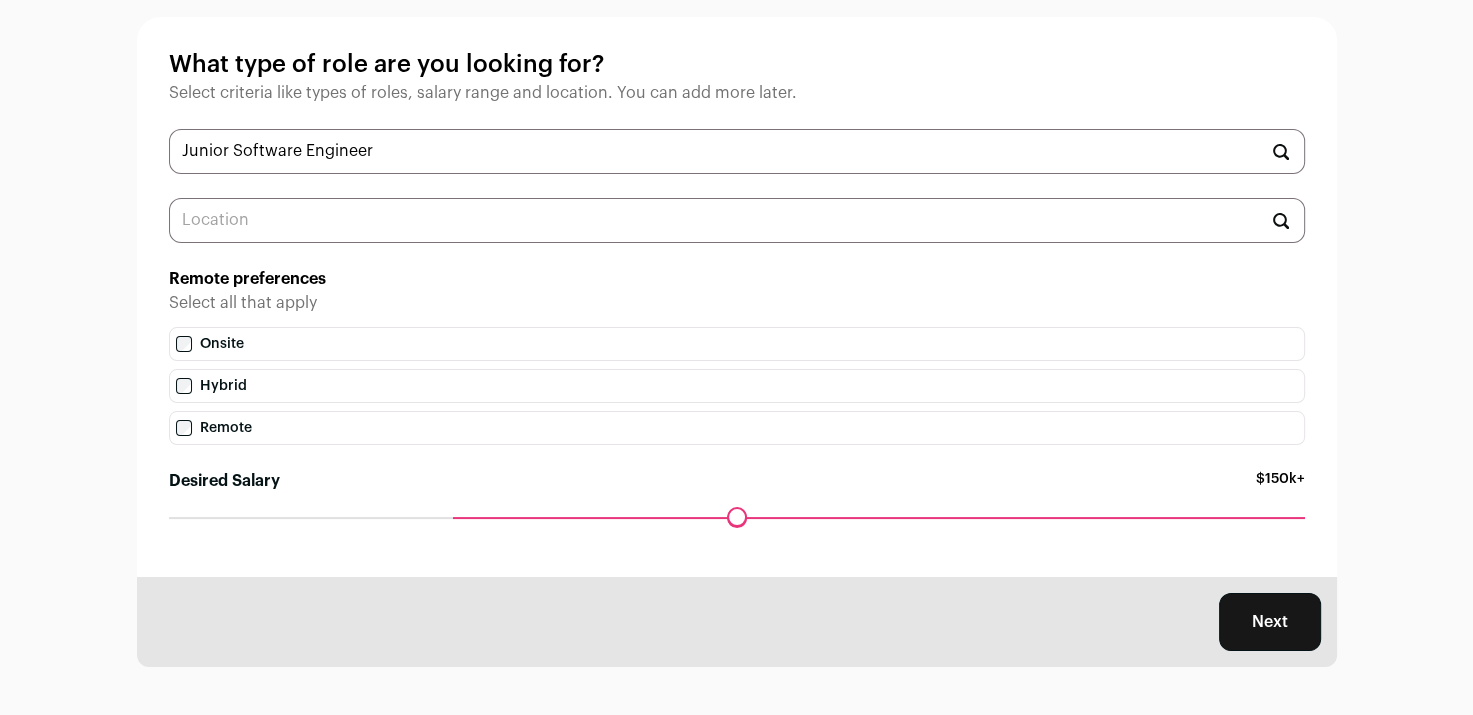 click on "Logout
What type of role are you looking for?
Select criteria like types of roles, salary range and location. You can add more later.
Junior Software Engineer
Software Architect
Engineering Manager
Software Engineer in Test
Hardware Engineering Manager
ML Engineer
Electronic Engineer
AR/VR Engineer
Automation Engineer
Backend Engineer
Blockchain Engineer
Build & Release Engineer
Cloud Engineer
DevOps Engineer
Full-Stack Engineer
Graphics Engineer" at bounding box center (736, 305) 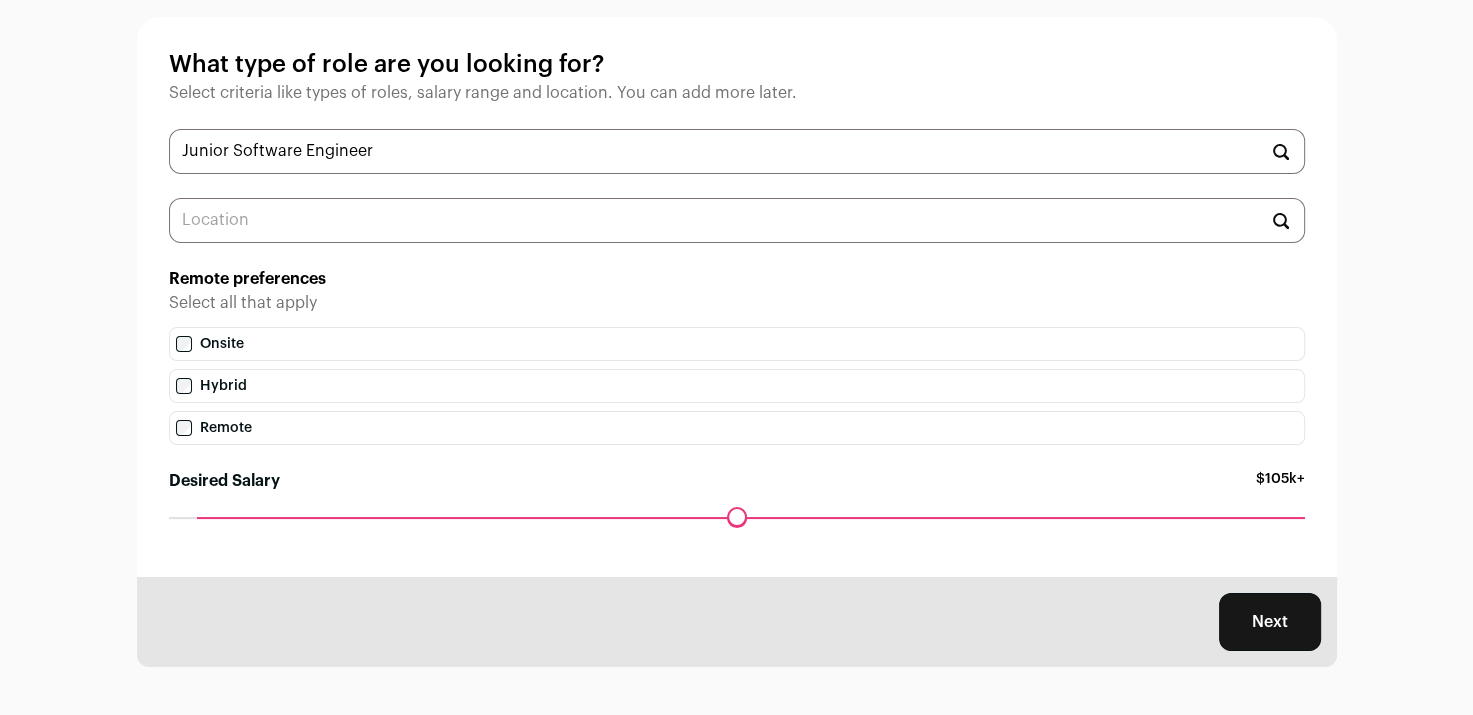drag, startPoint x: 460, startPoint y: 512, endPoint x: 205, endPoint y: 514, distance: 255.00784 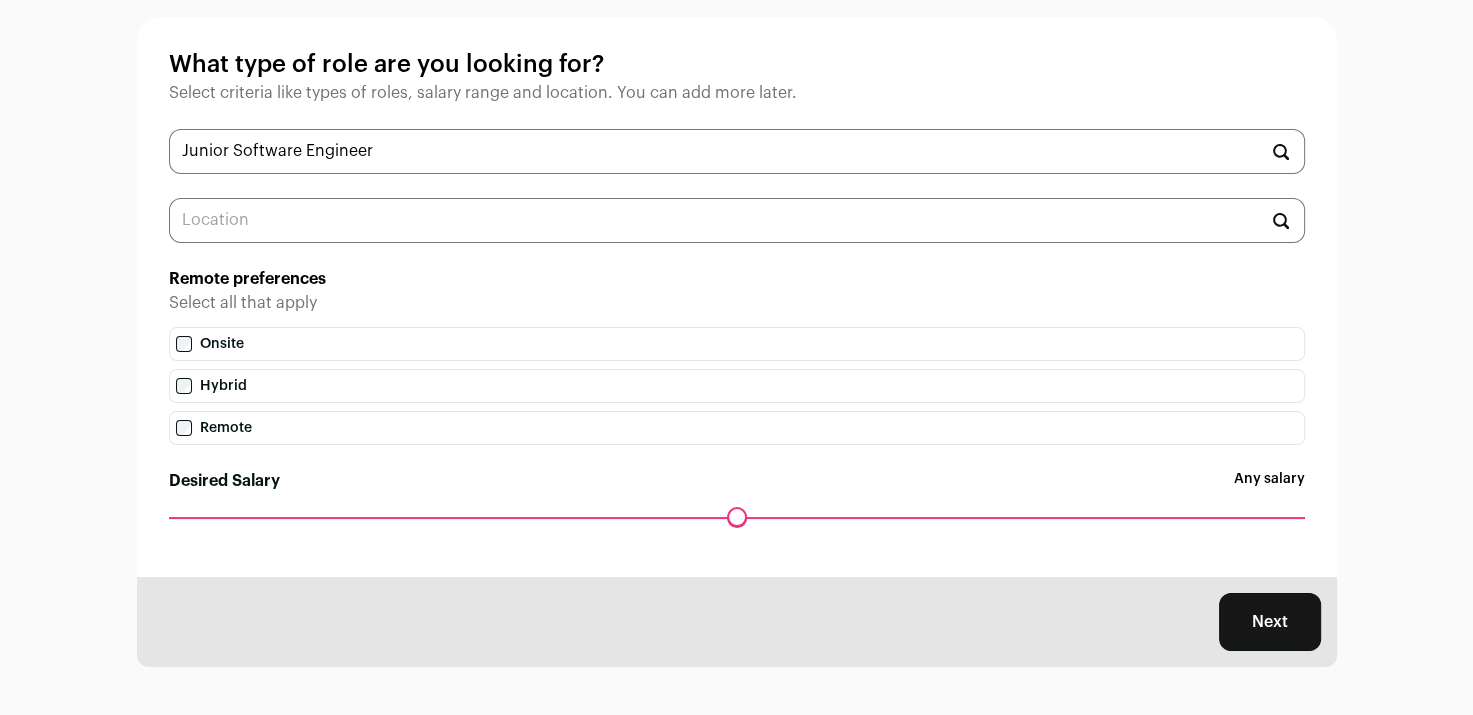 drag, startPoint x: 206, startPoint y: 519, endPoint x: 157, endPoint y: 519, distance: 49 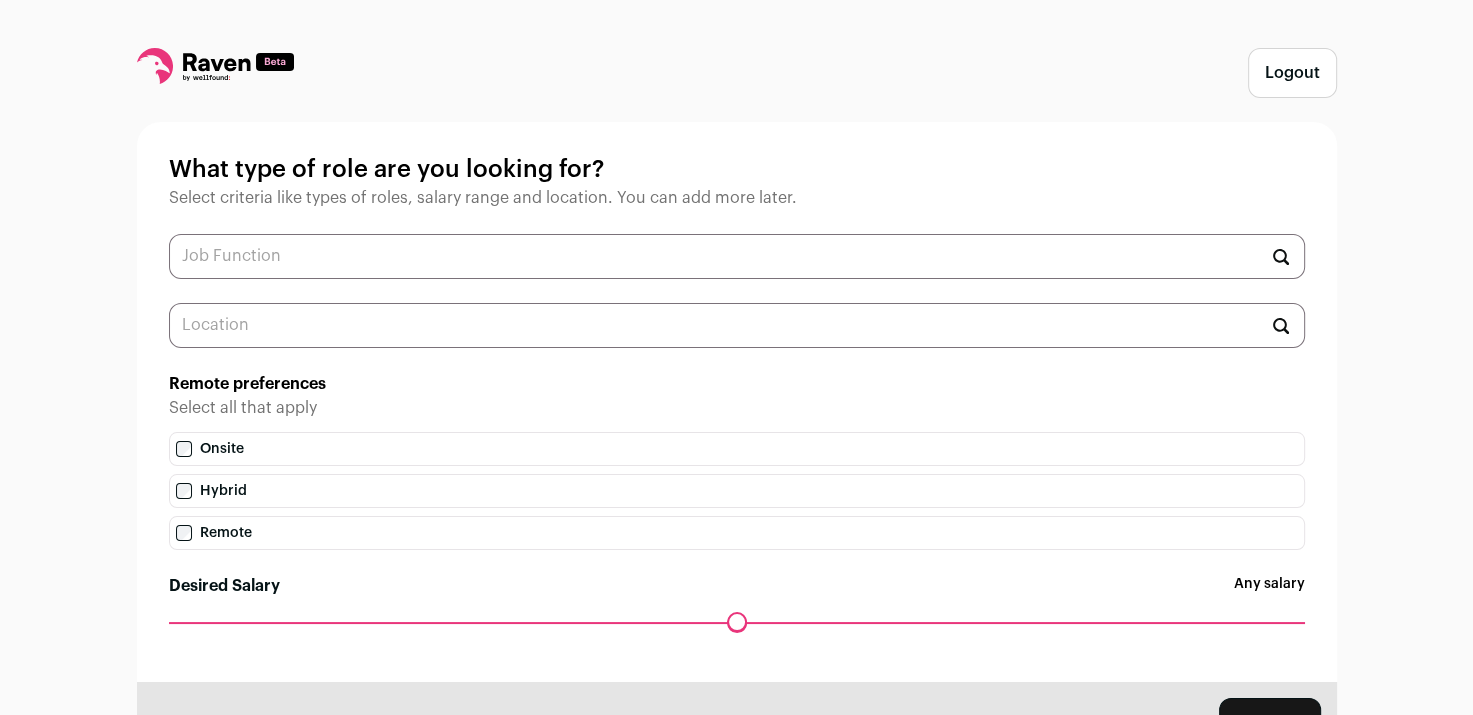scroll, scrollTop: 0, scrollLeft: 0, axis: both 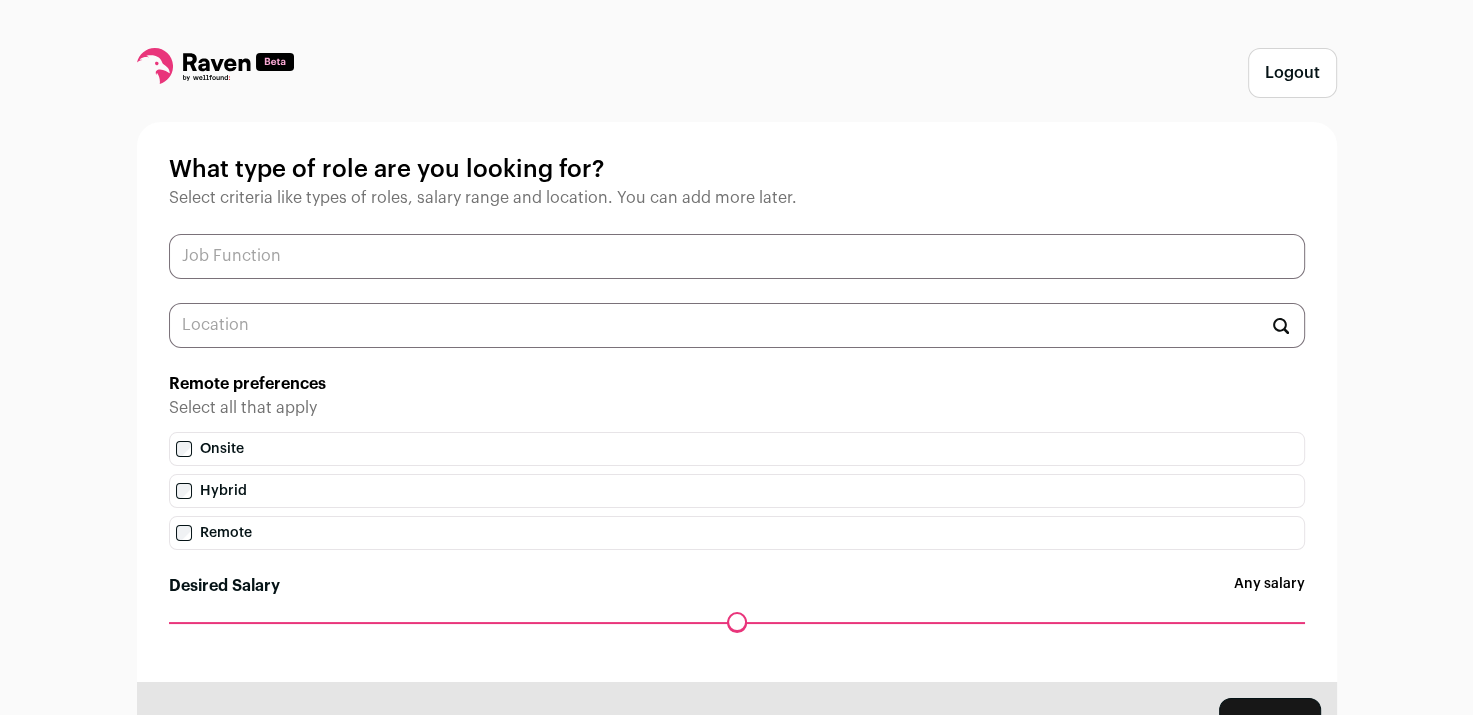click at bounding box center (737, 256) 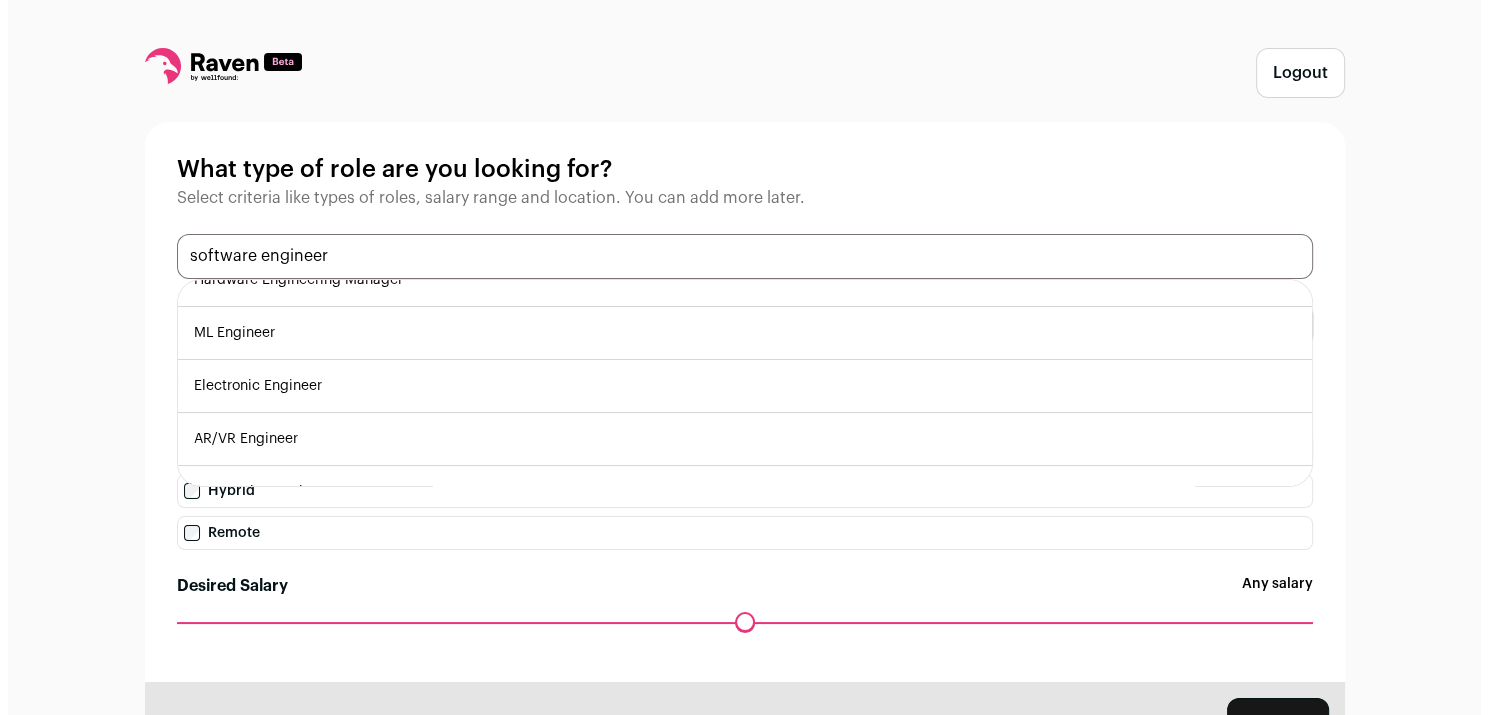 scroll, scrollTop: 85, scrollLeft: 0, axis: vertical 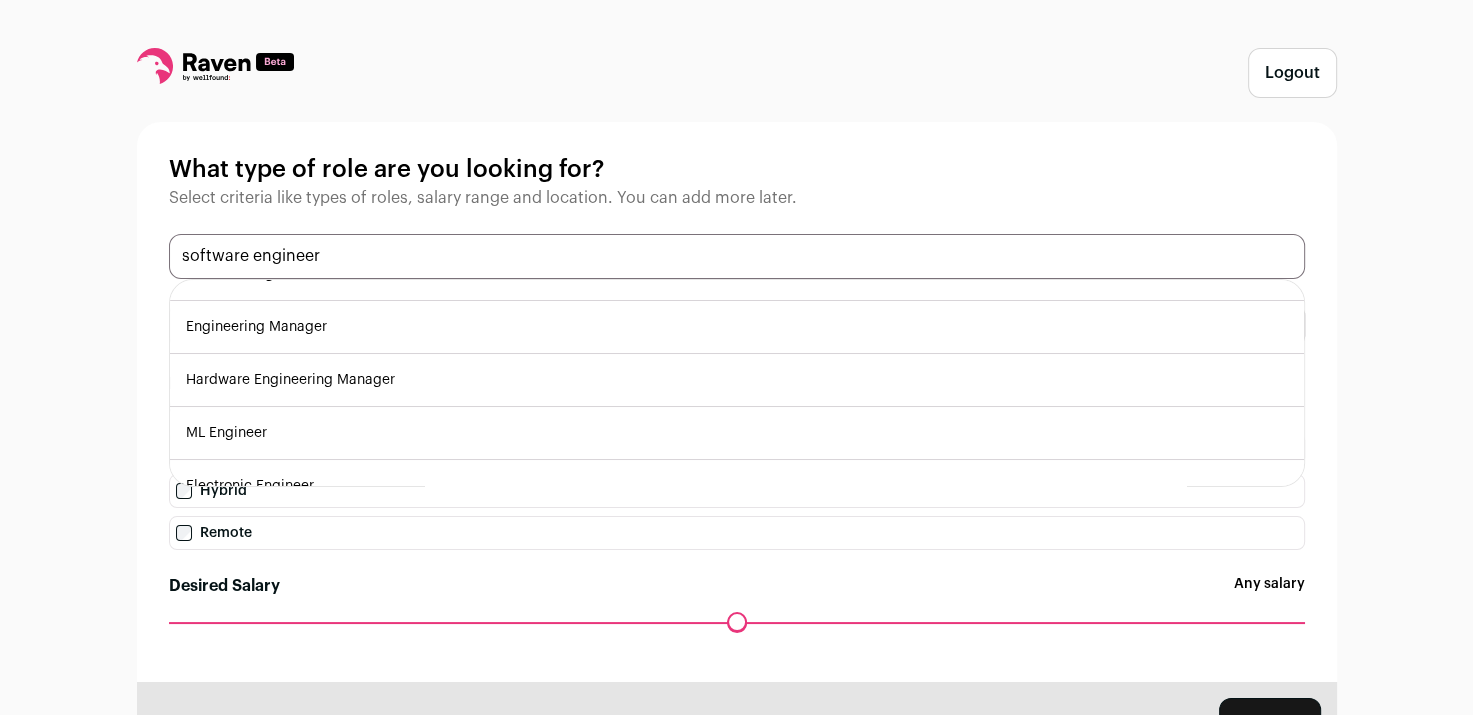 type on "software engineer" 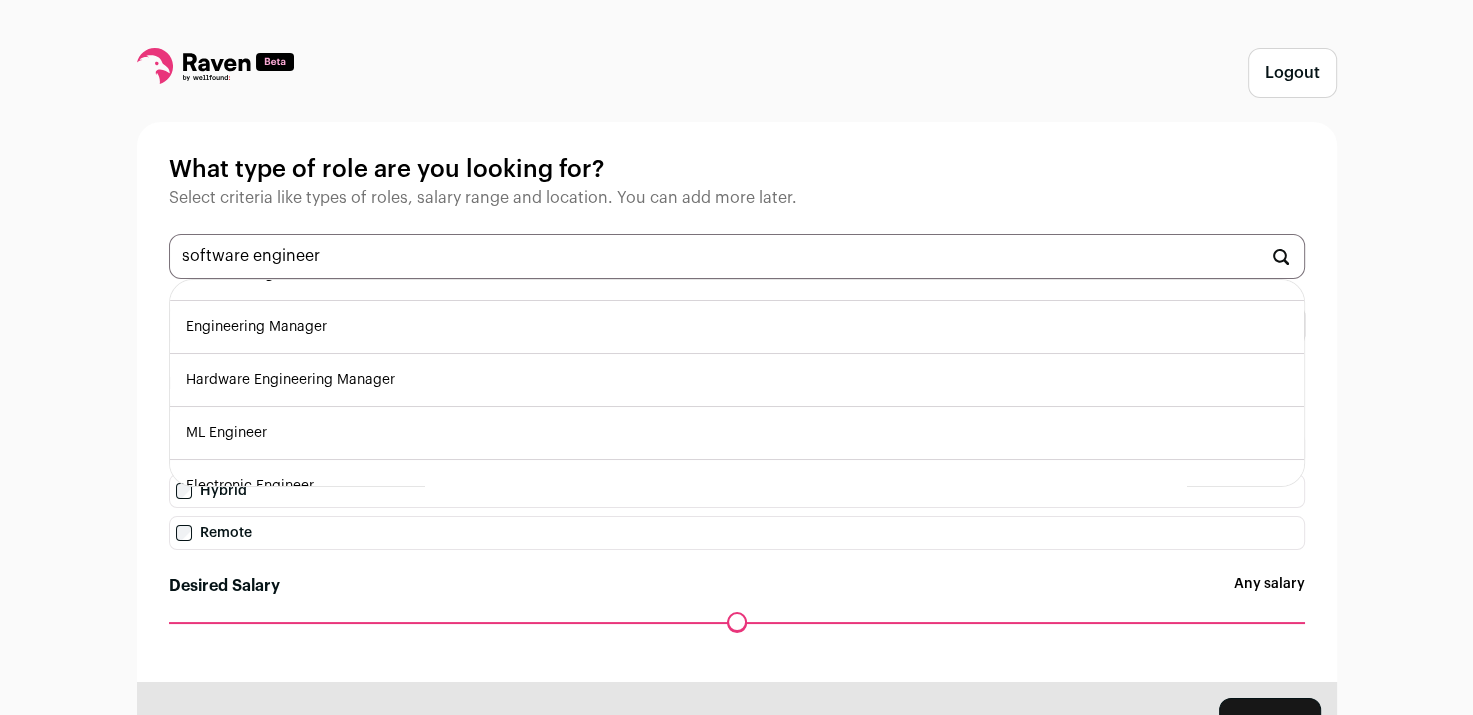 click on "ML Engineer" at bounding box center (737, 433) 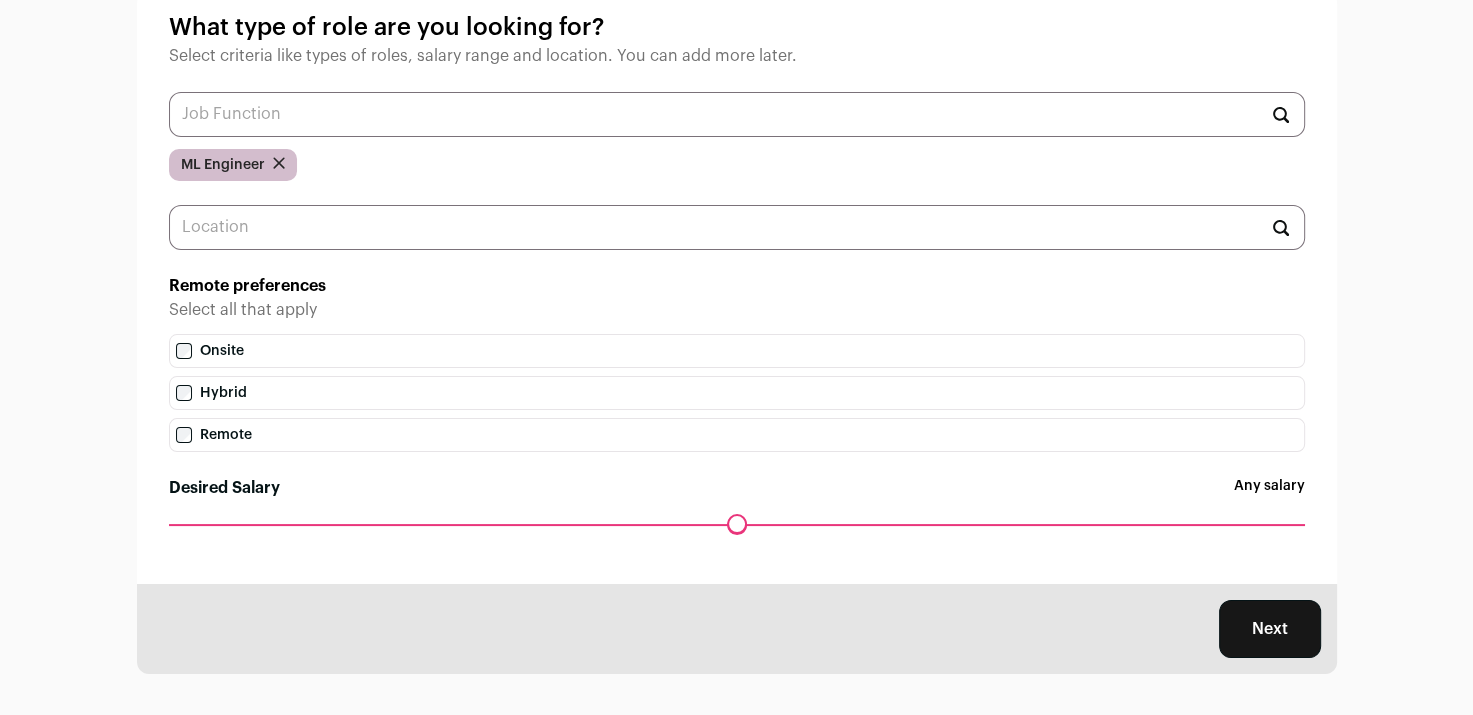 scroll, scrollTop: 149, scrollLeft: 0, axis: vertical 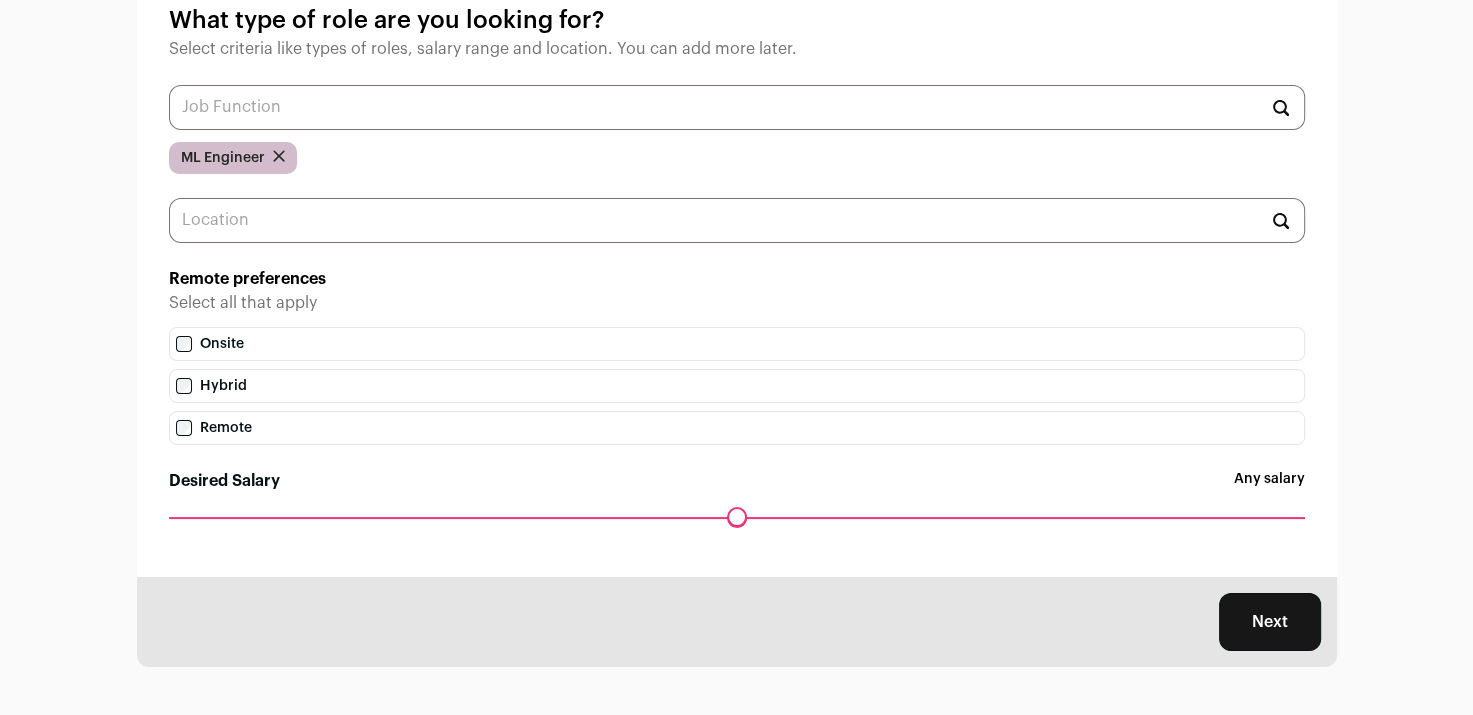click on "Next" at bounding box center [1270, 622] 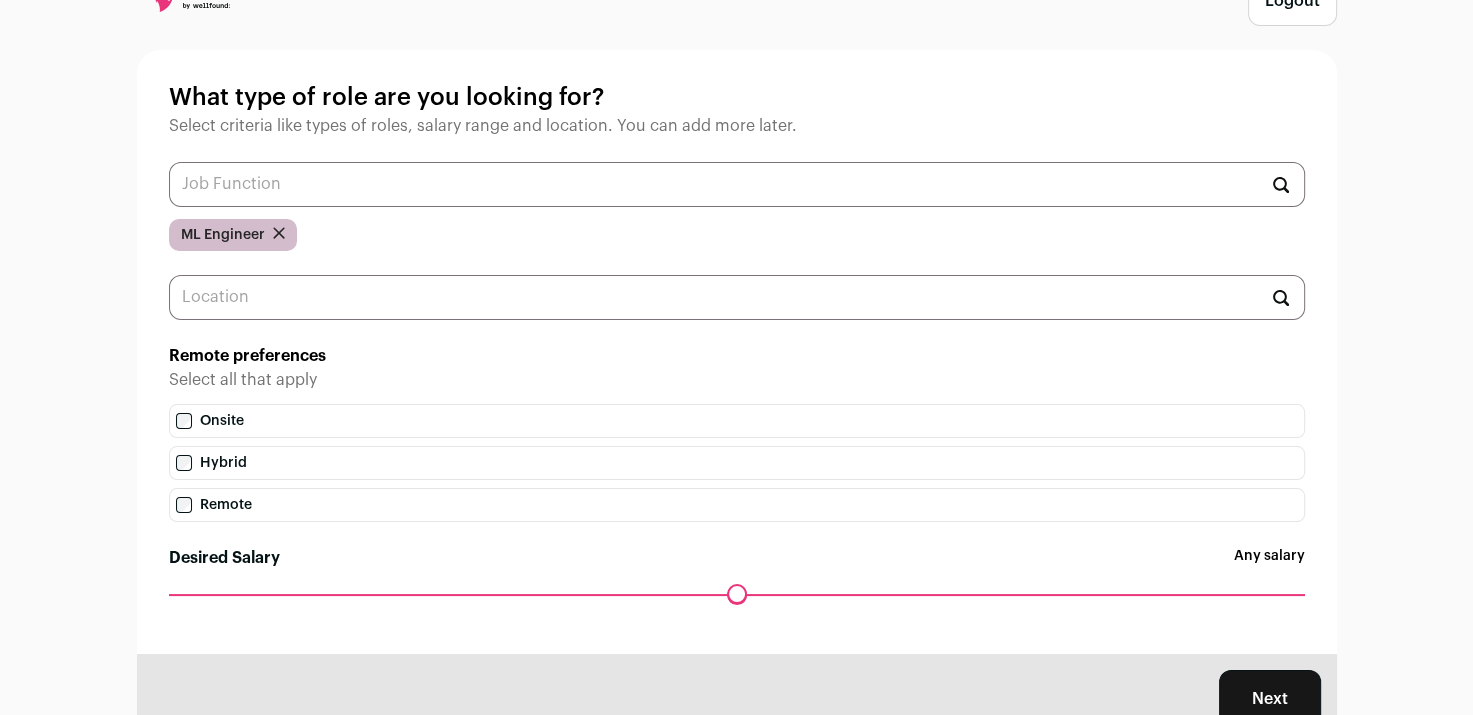 scroll, scrollTop: 149, scrollLeft: 0, axis: vertical 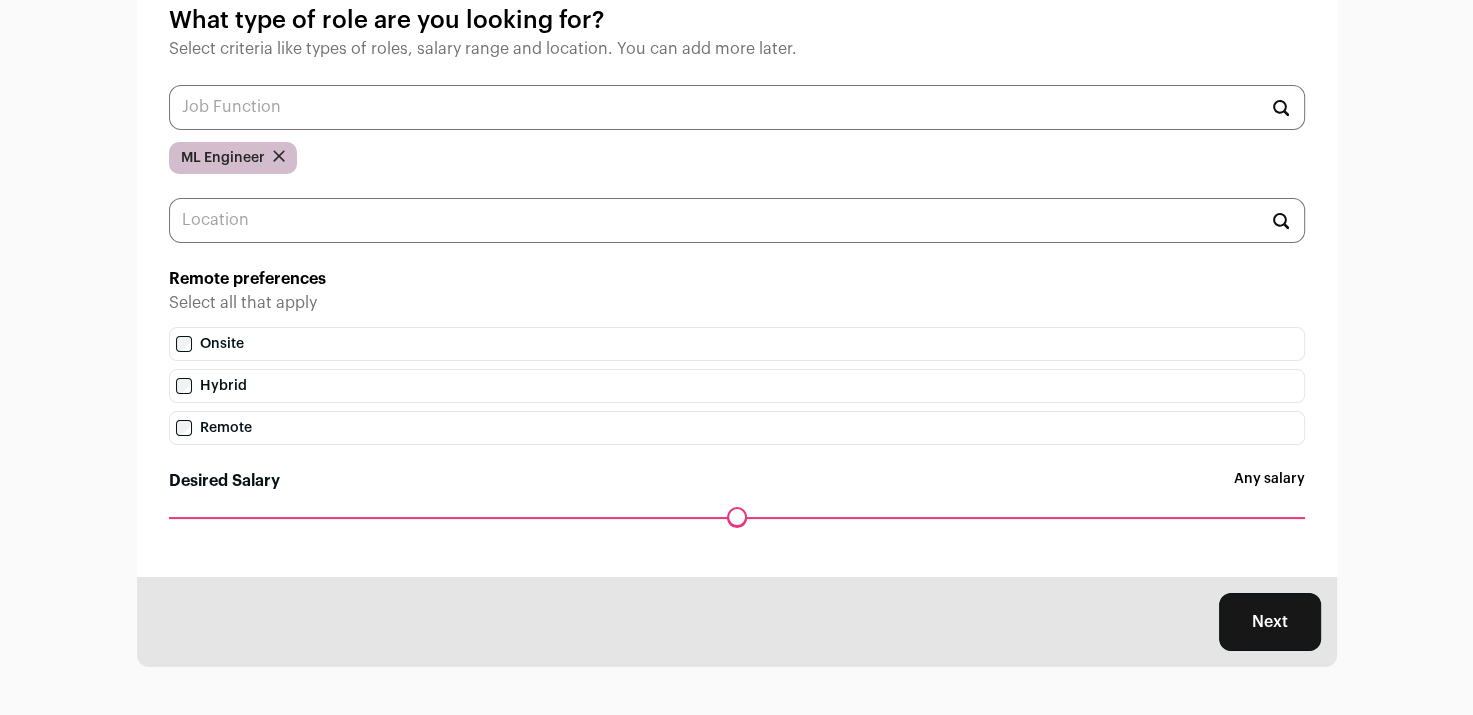 click on "Next" at bounding box center [1270, 622] 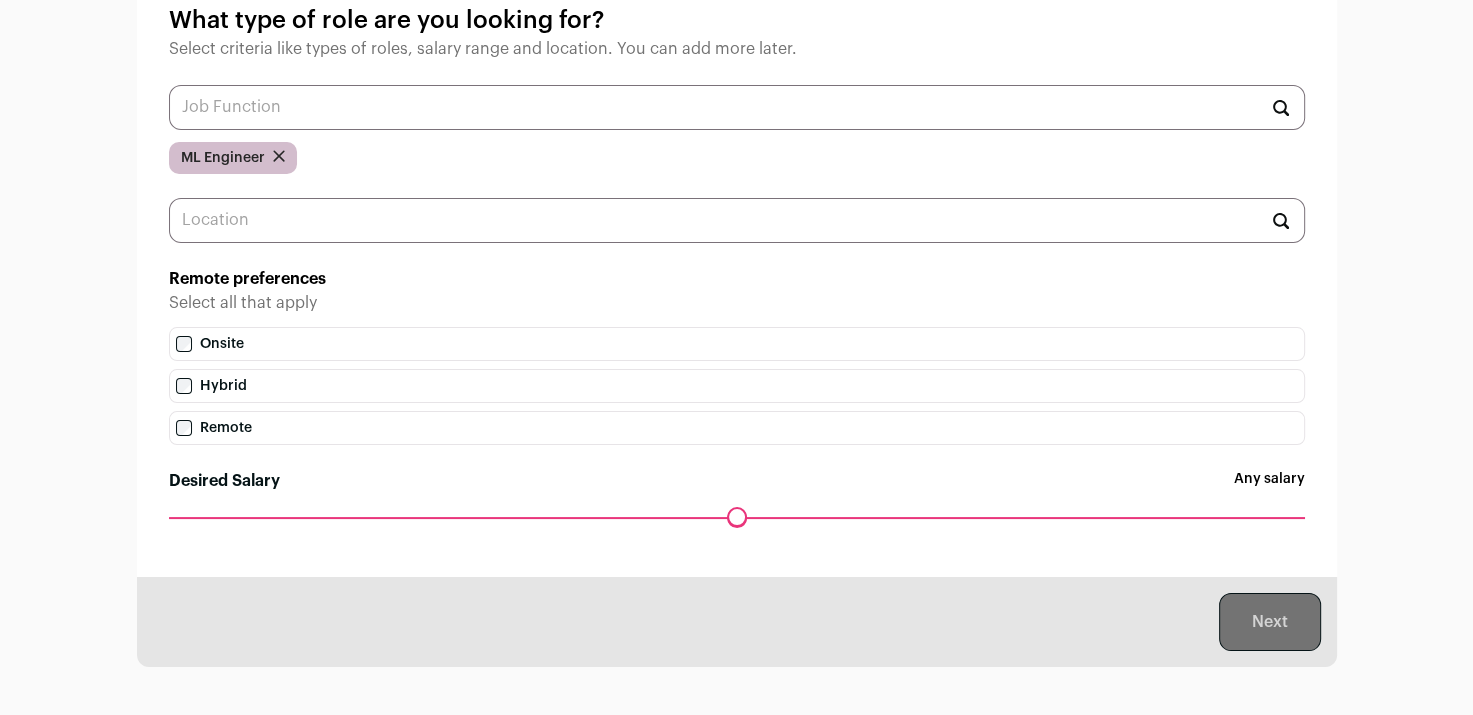 click on "Next" at bounding box center (737, 622) 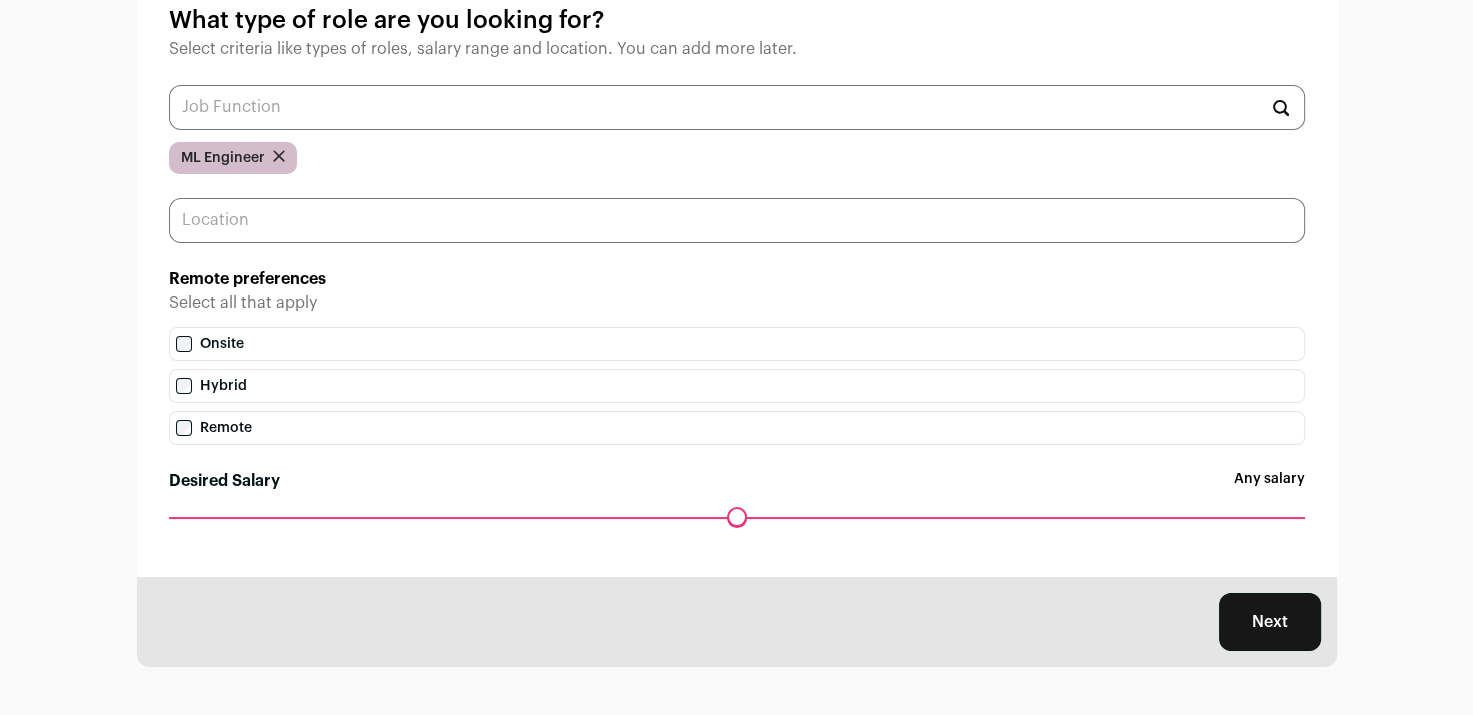 click at bounding box center [737, 220] 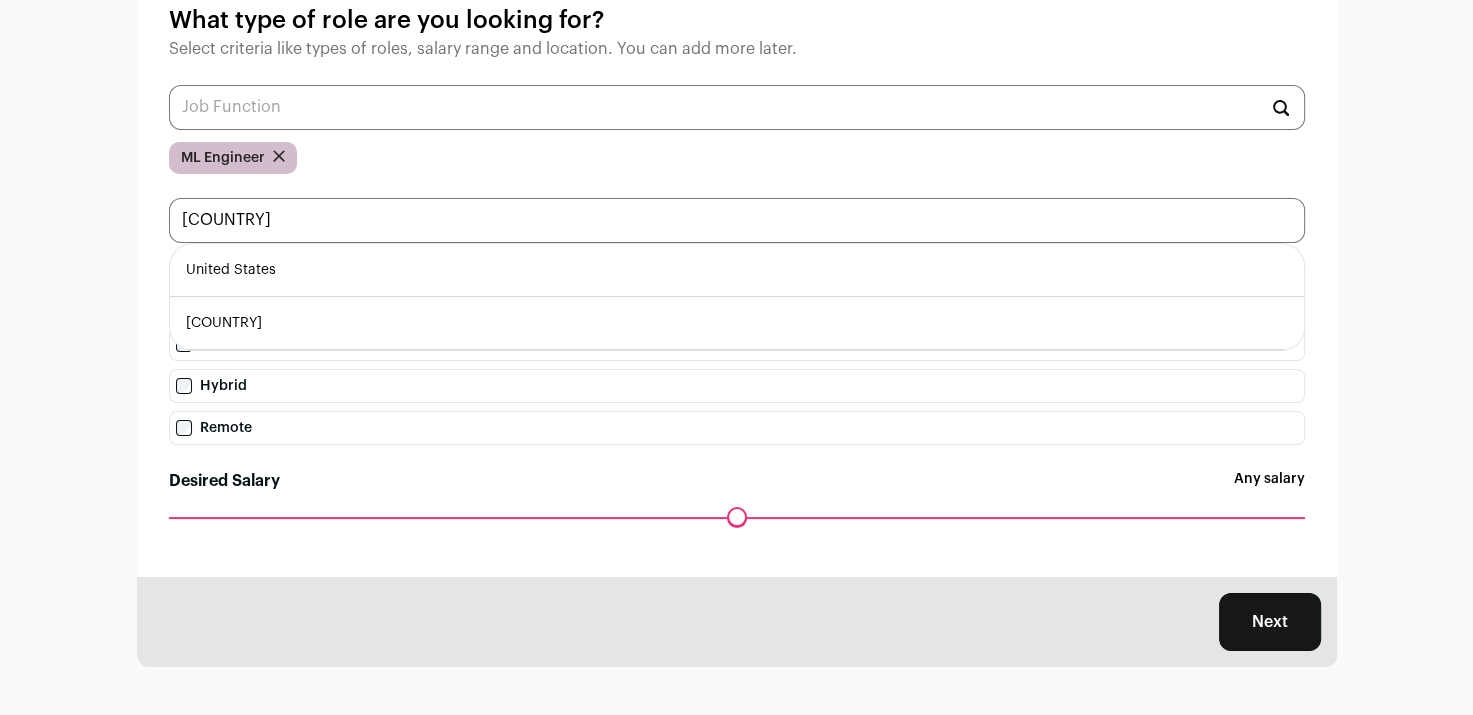 type on "united states" 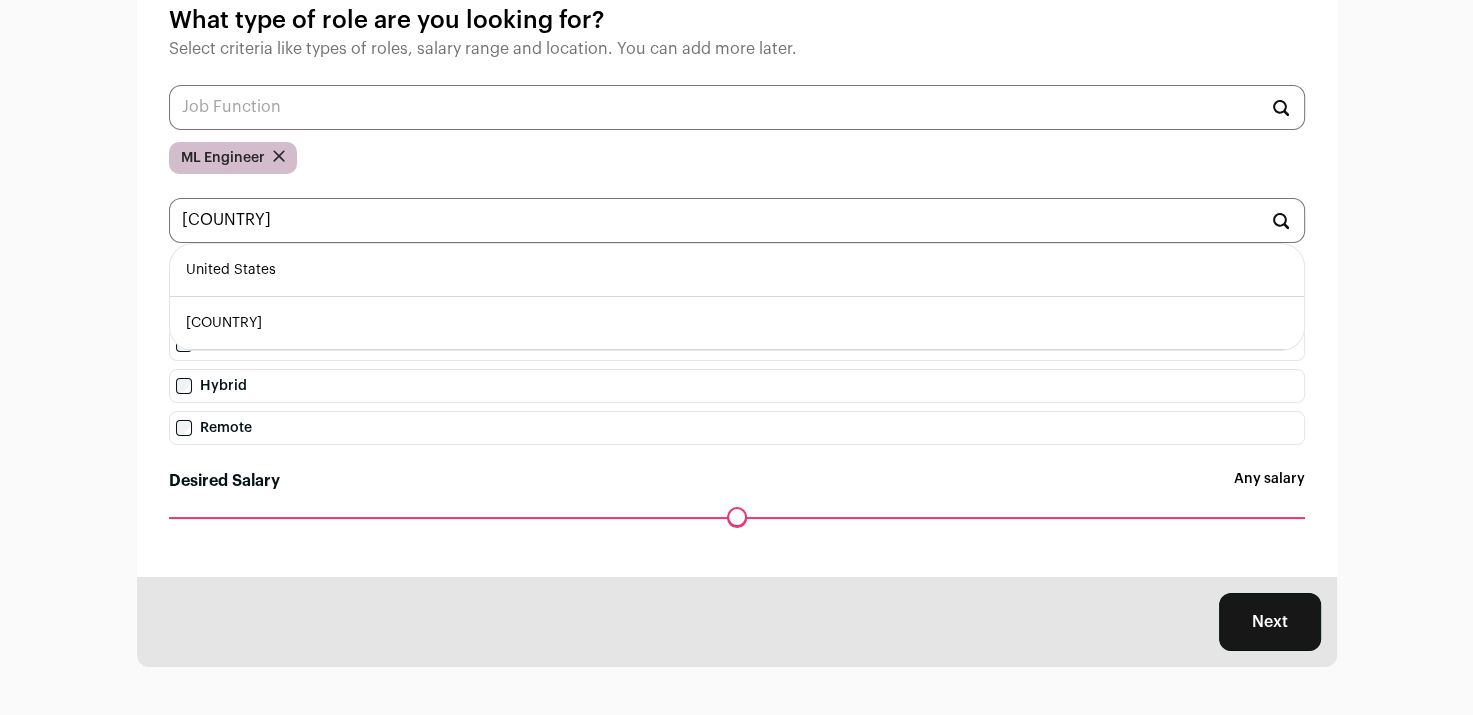 click on "United States" at bounding box center [737, 270] 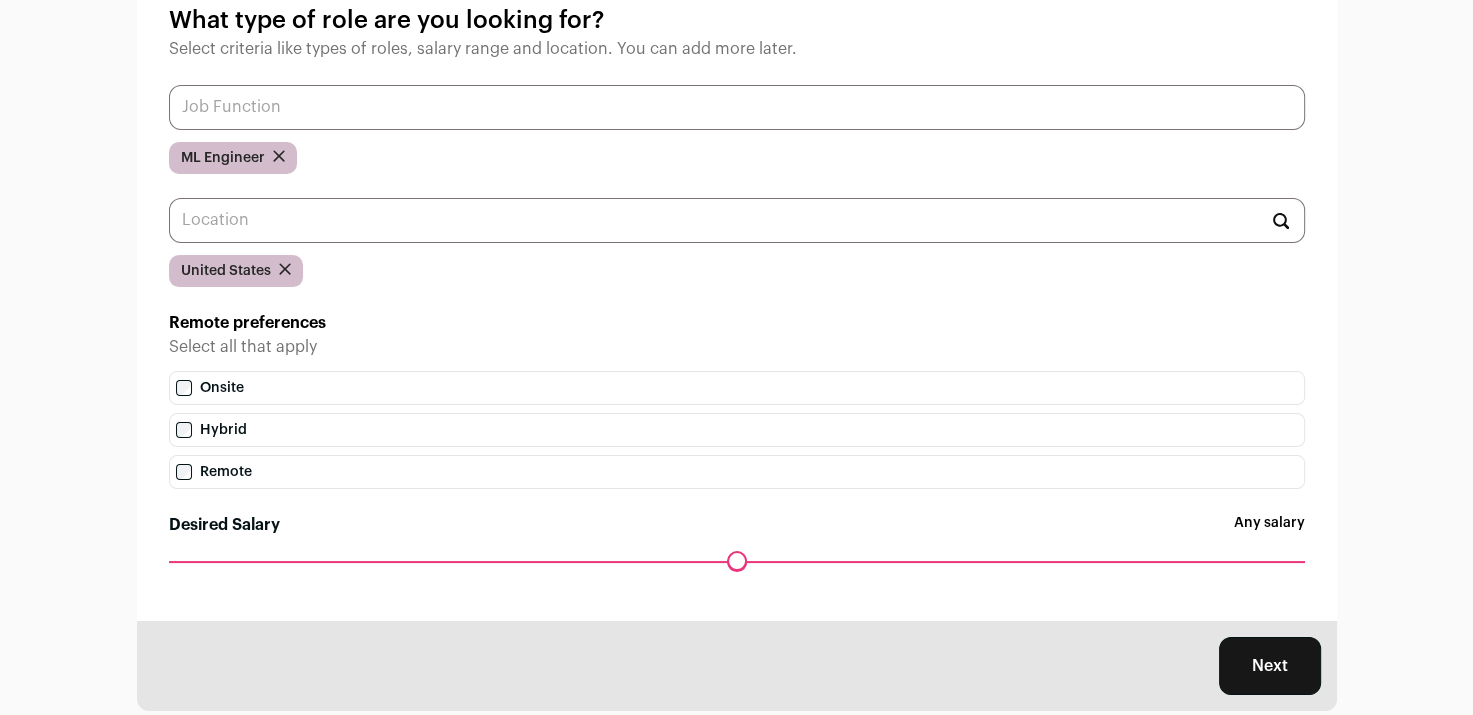 click at bounding box center (737, 107) 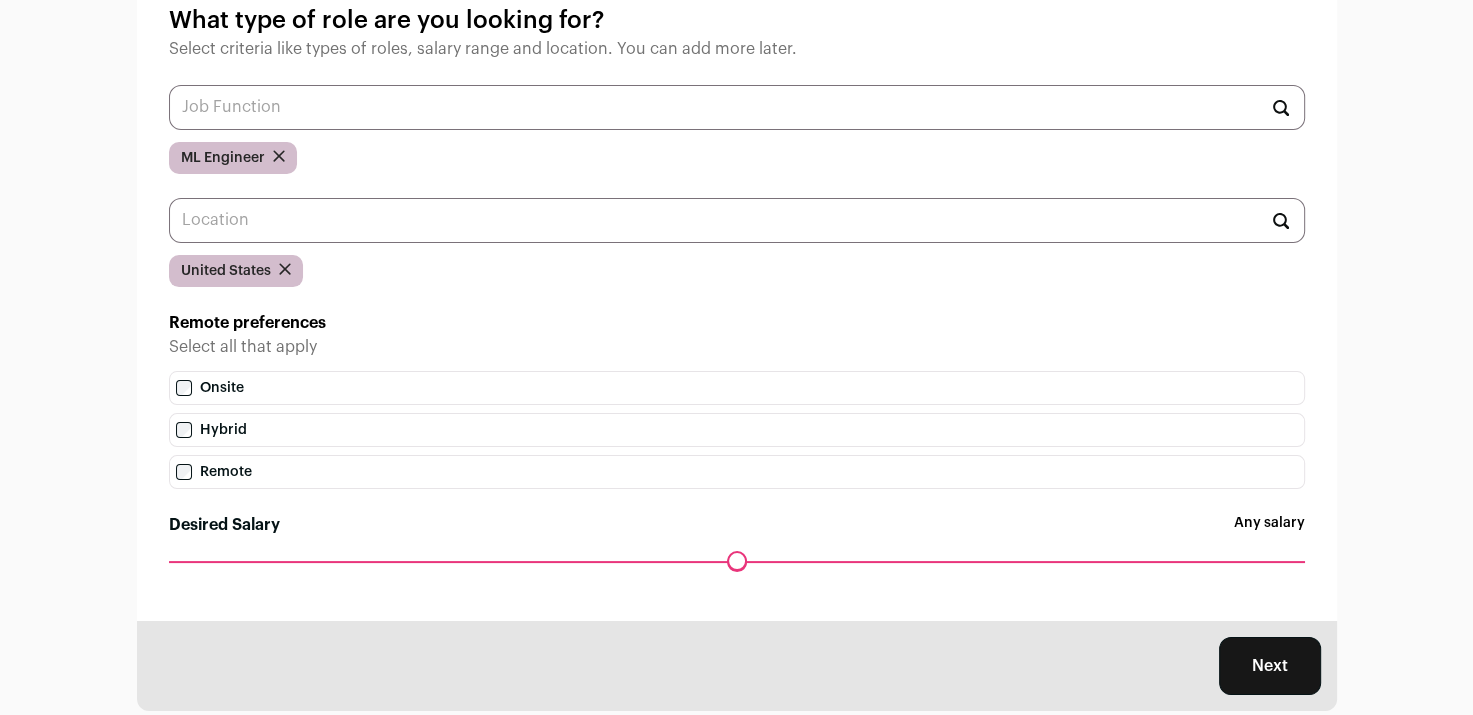 click on "Next" at bounding box center [1270, 666] 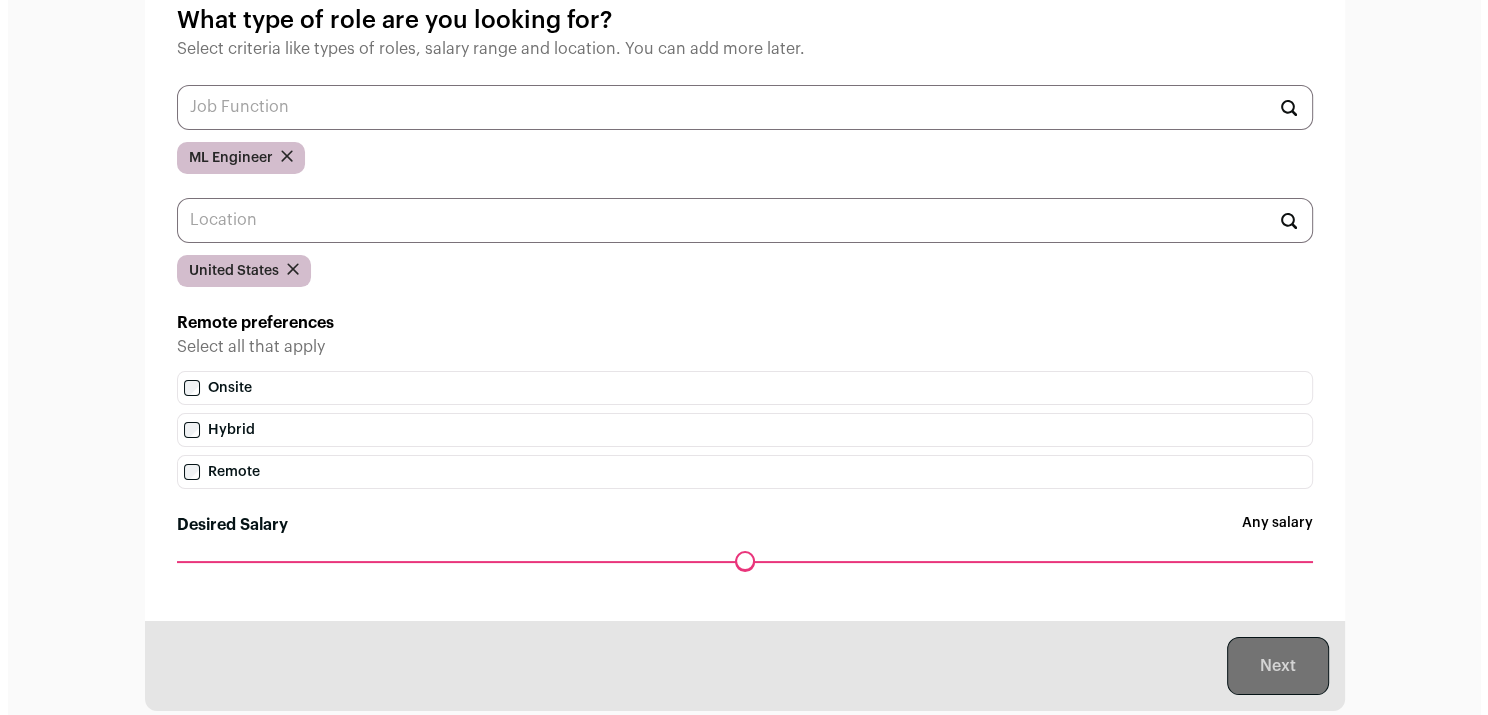 scroll, scrollTop: 0, scrollLeft: 0, axis: both 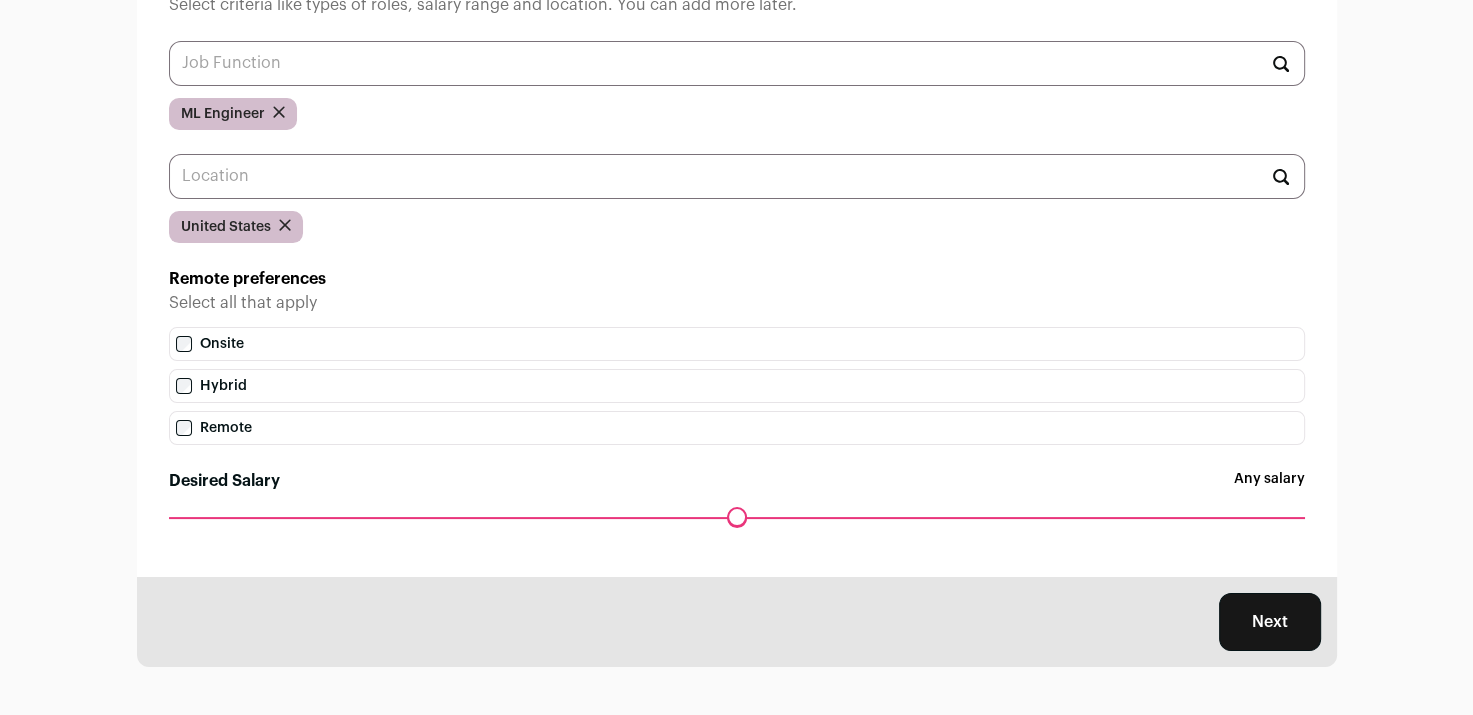 click on "Next" at bounding box center [1270, 622] 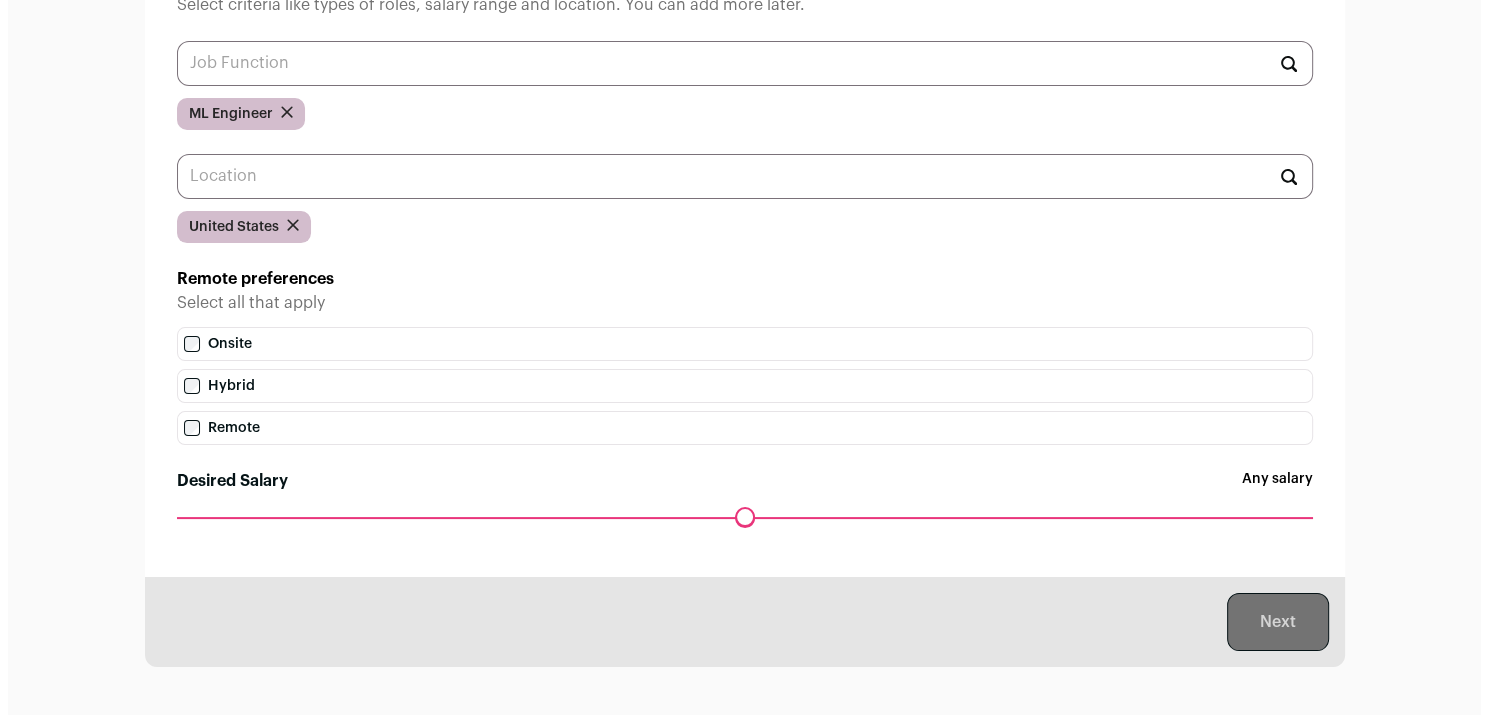 scroll, scrollTop: 0, scrollLeft: 0, axis: both 